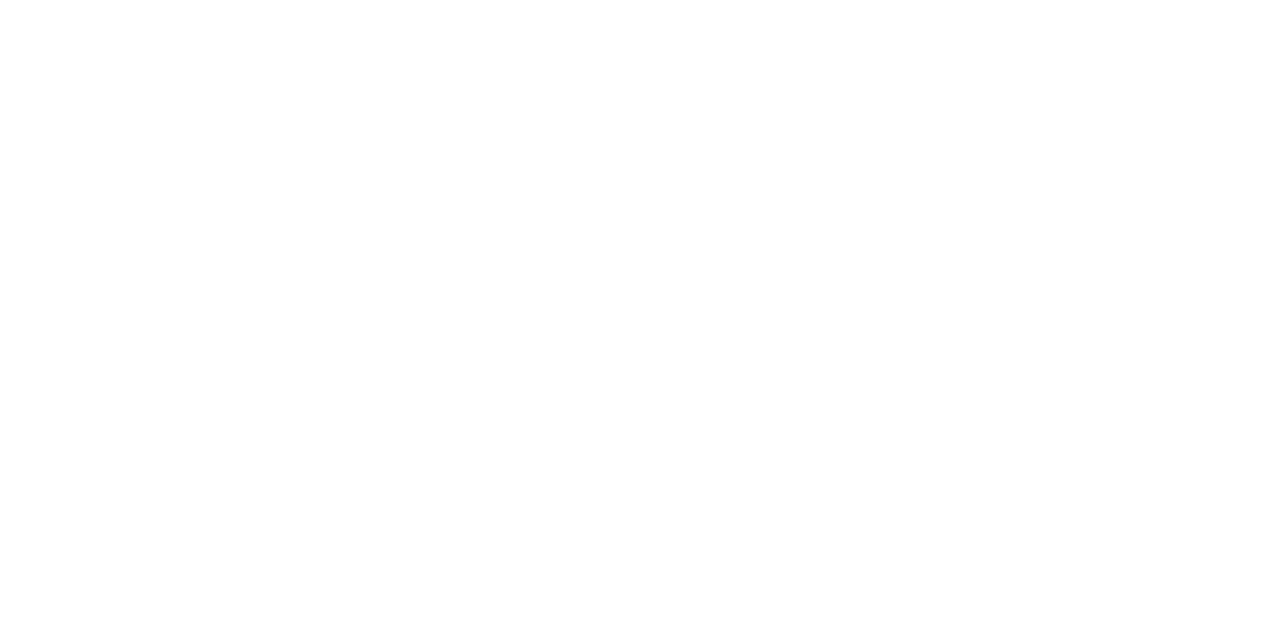 scroll, scrollTop: 0, scrollLeft: 0, axis: both 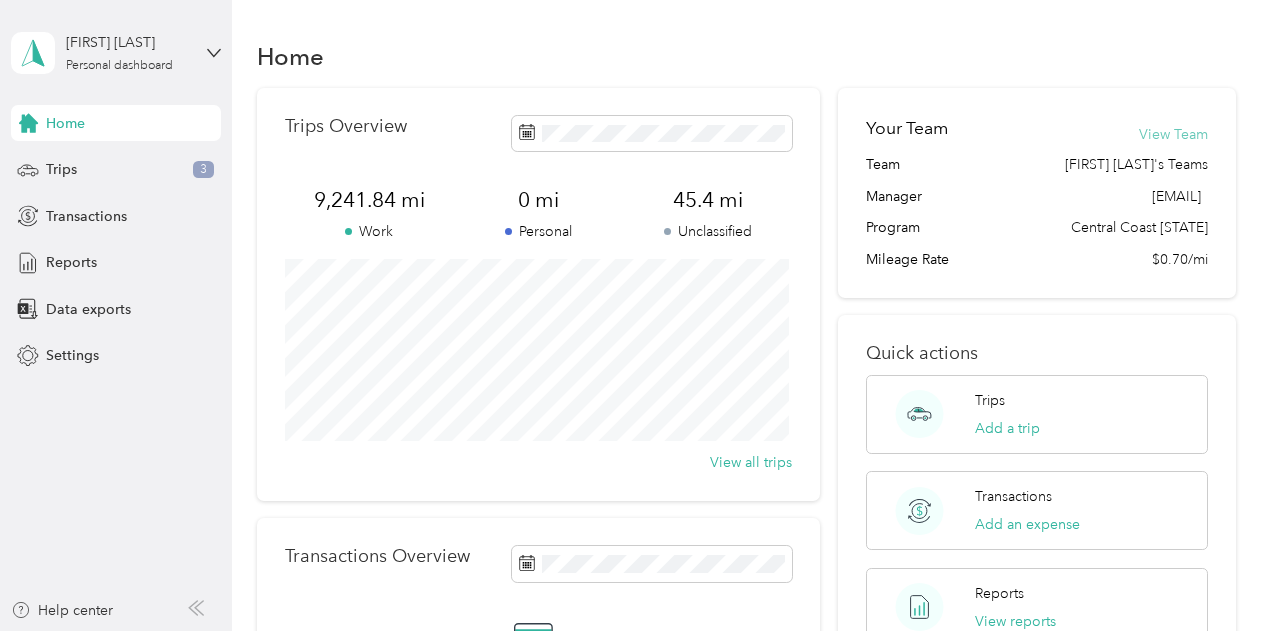 click on "View Team" at bounding box center (1173, 134) 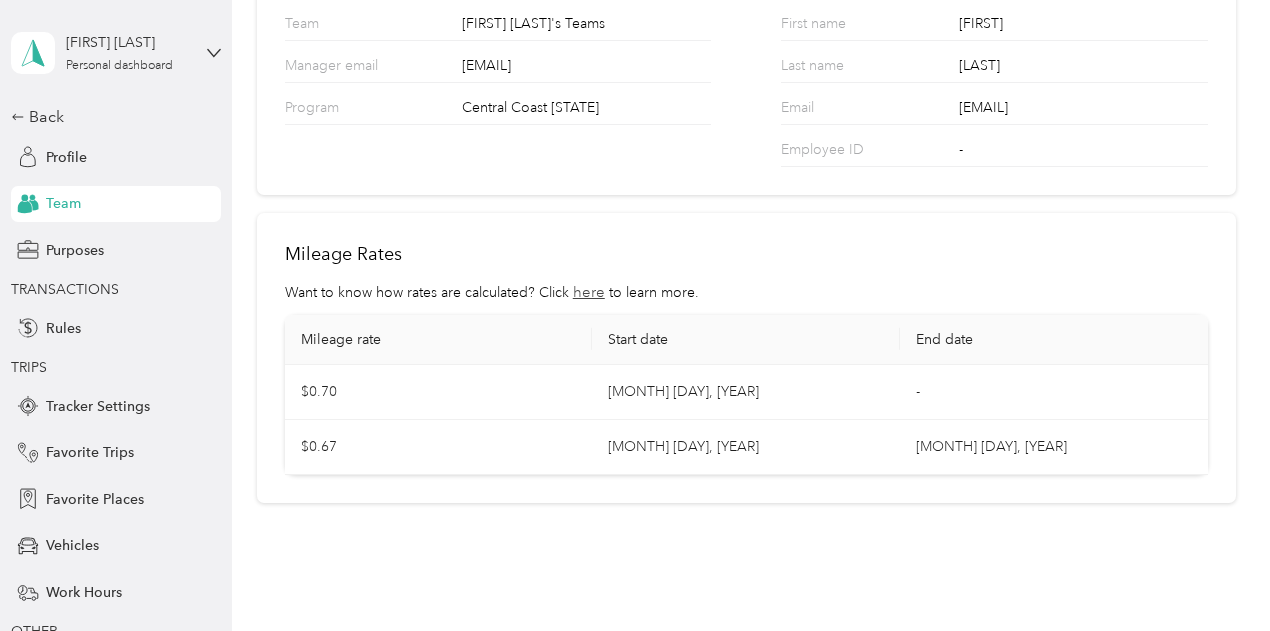 scroll, scrollTop: 226, scrollLeft: 0, axis: vertical 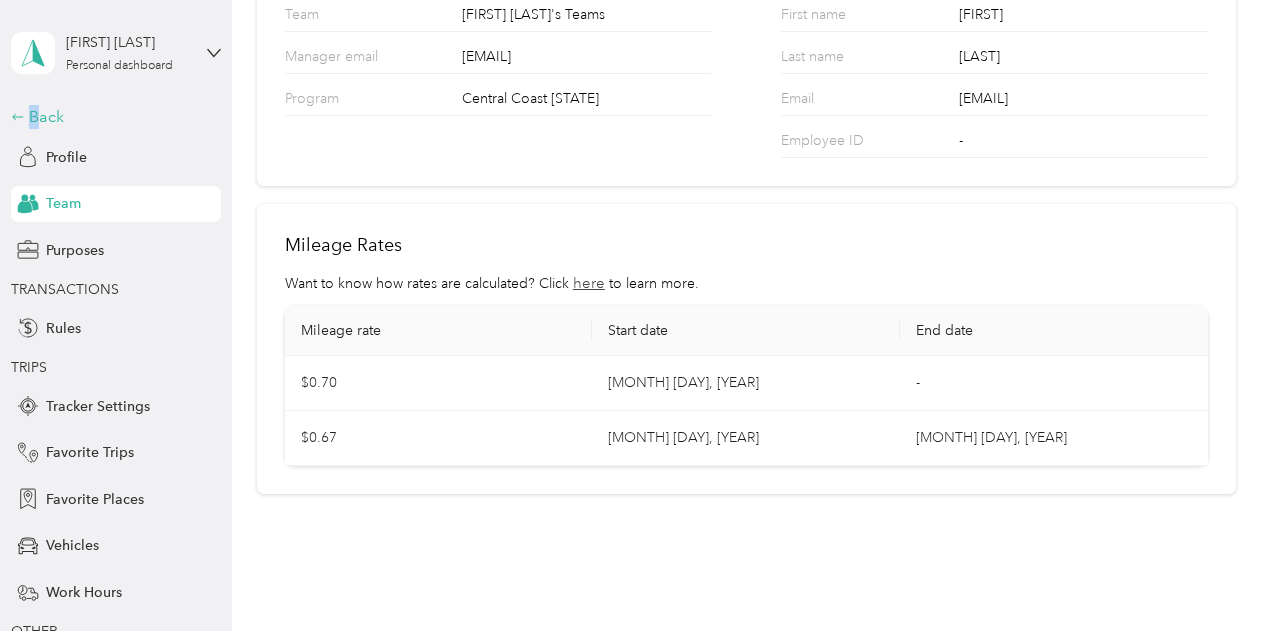 click on "Back" at bounding box center [111, 117] 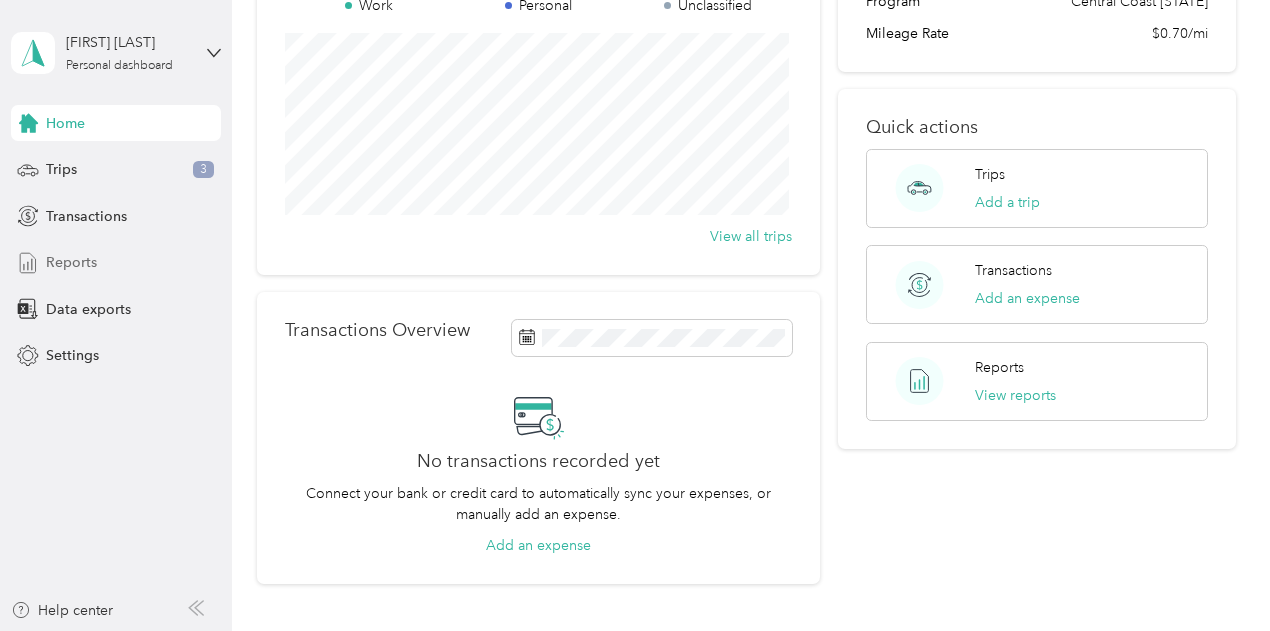 click on "Reports" at bounding box center (116, 263) 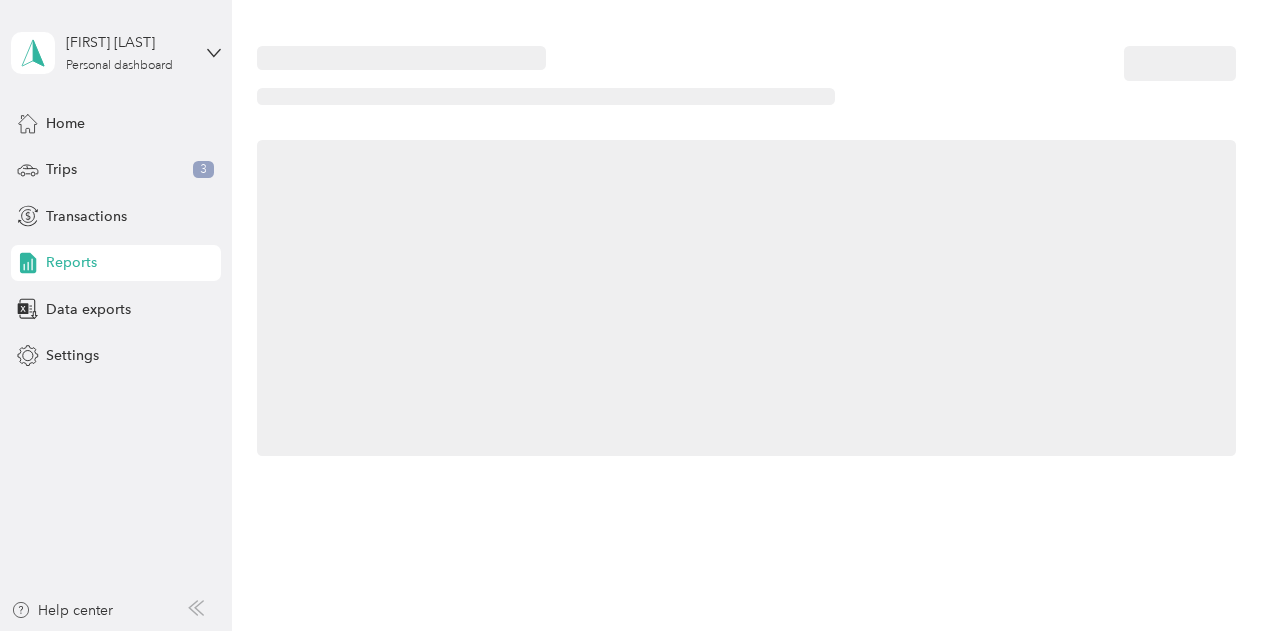 scroll, scrollTop: 0, scrollLeft: 0, axis: both 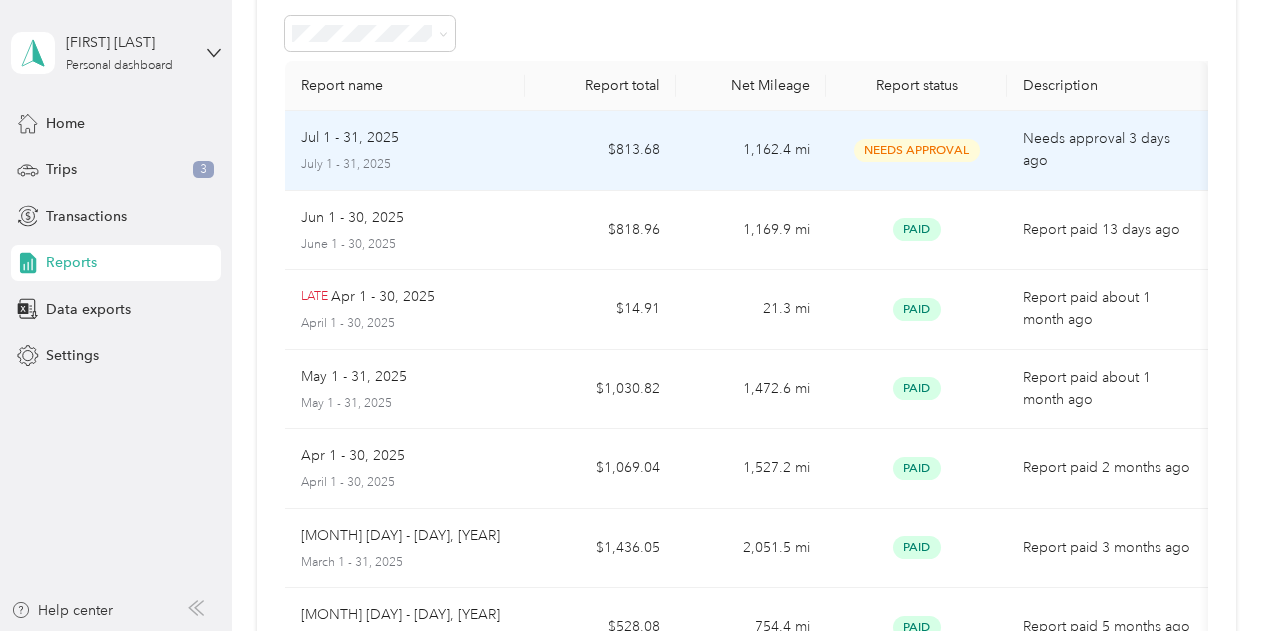click on "$813.68" at bounding box center [600, 151] 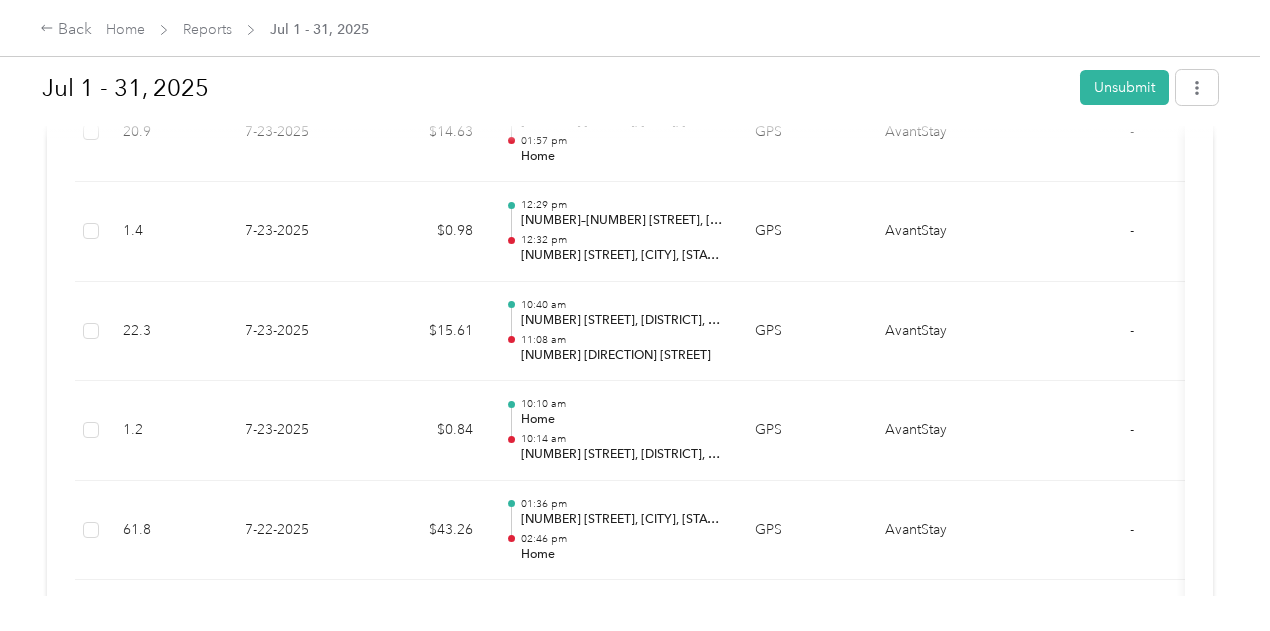scroll, scrollTop: 3100, scrollLeft: 0, axis: vertical 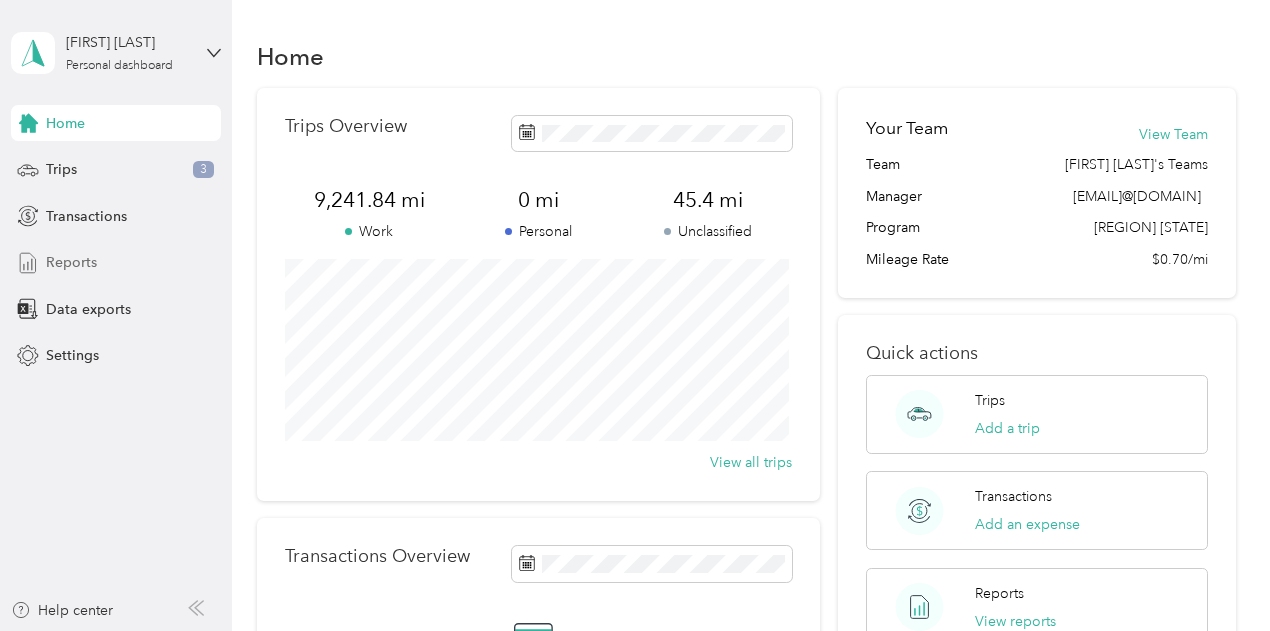 click on "Reports" at bounding box center (71, 262) 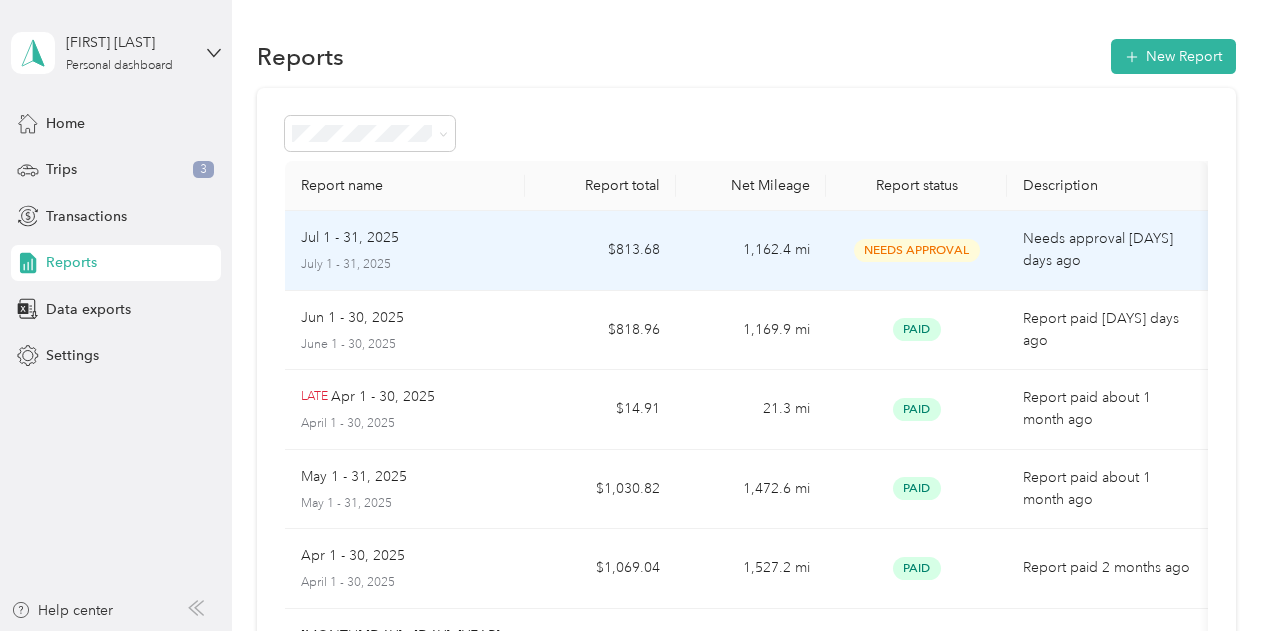 click on "Needs Approval" at bounding box center (916, 251) 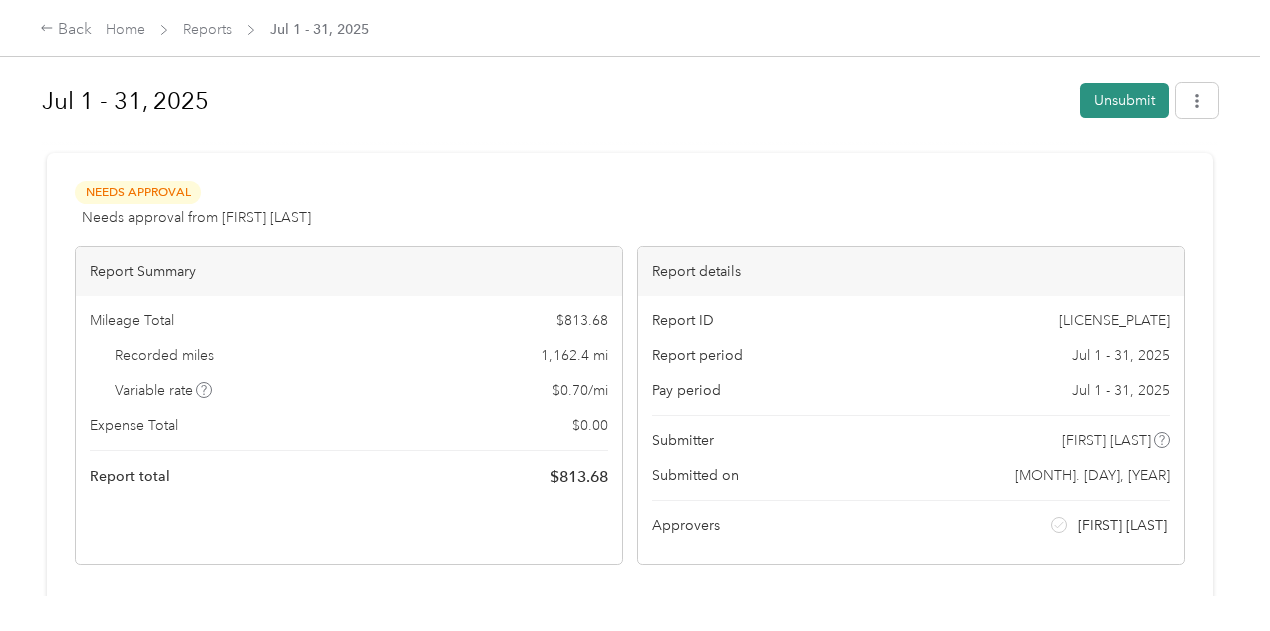 click on "Unsubmit" at bounding box center [1124, 100] 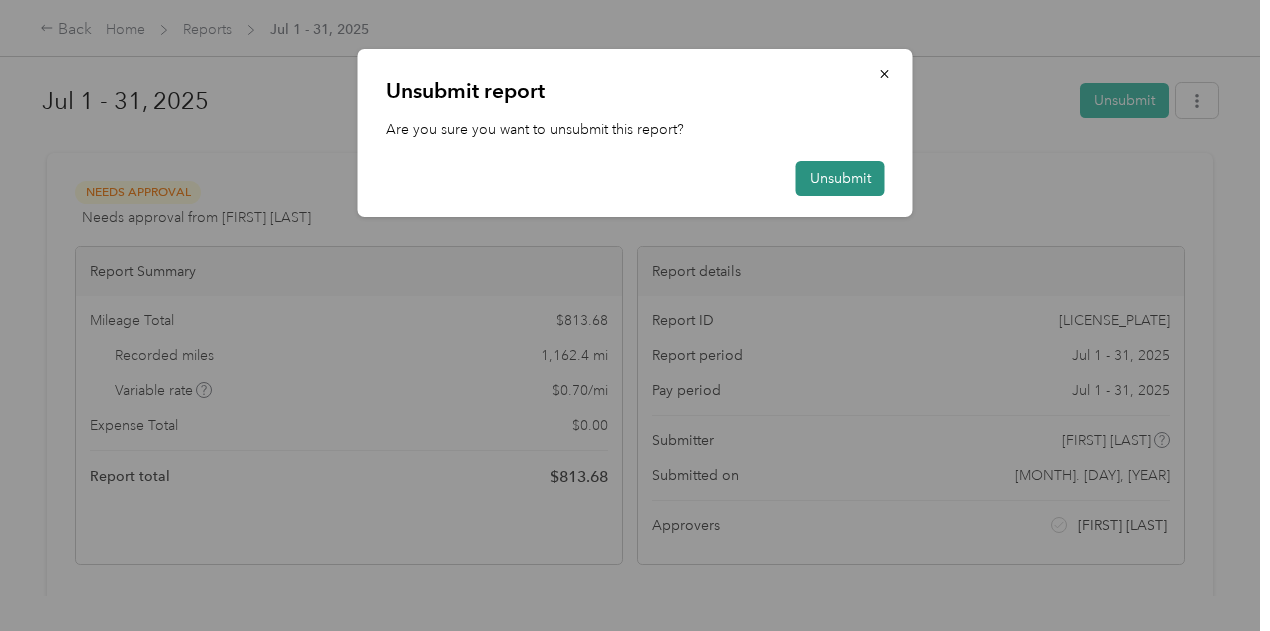 click on "Unsubmit" at bounding box center (840, 178) 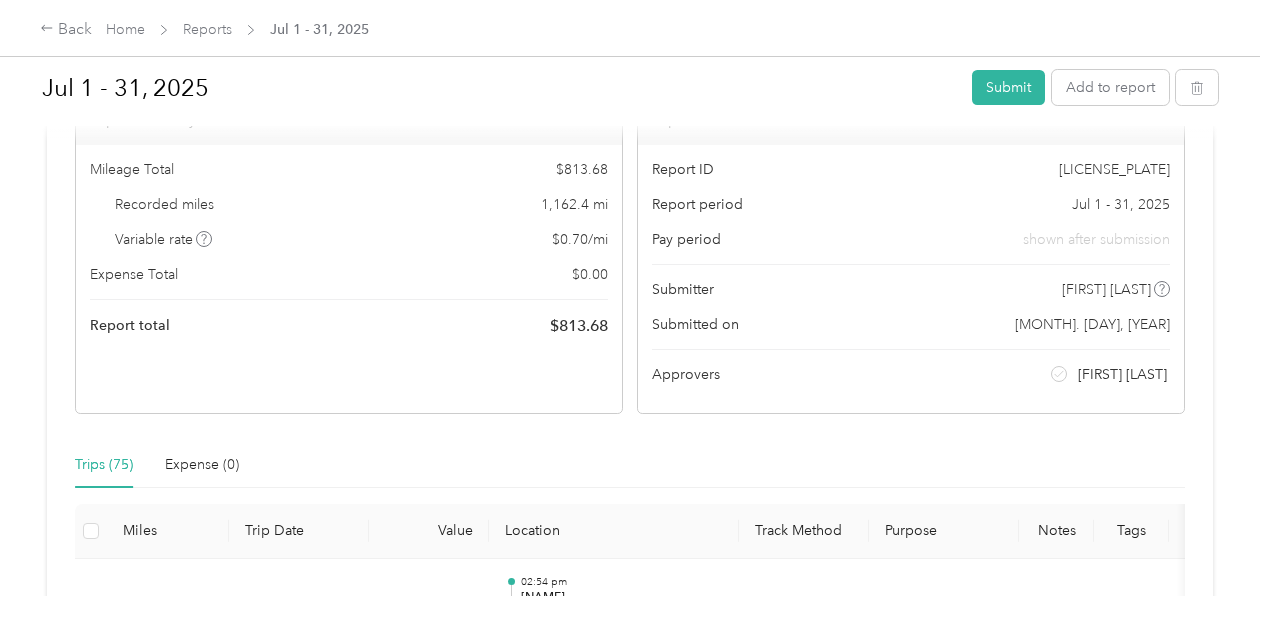 scroll, scrollTop: 0, scrollLeft: 0, axis: both 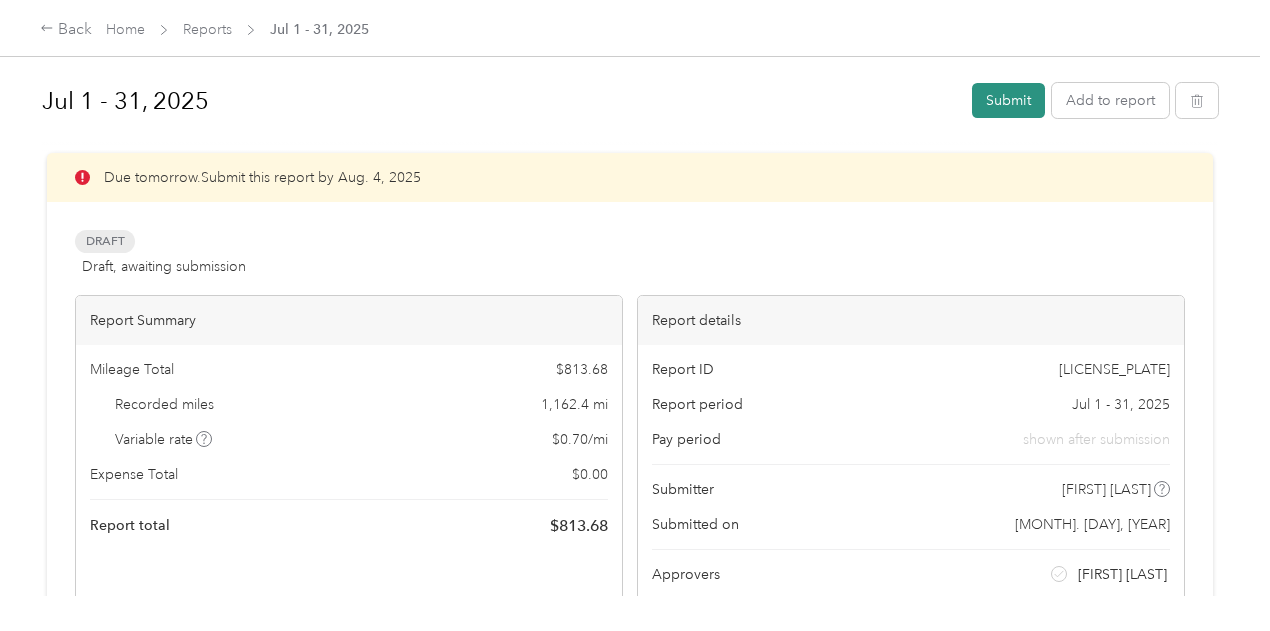 click on "Submit" at bounding box center [1008, 100] 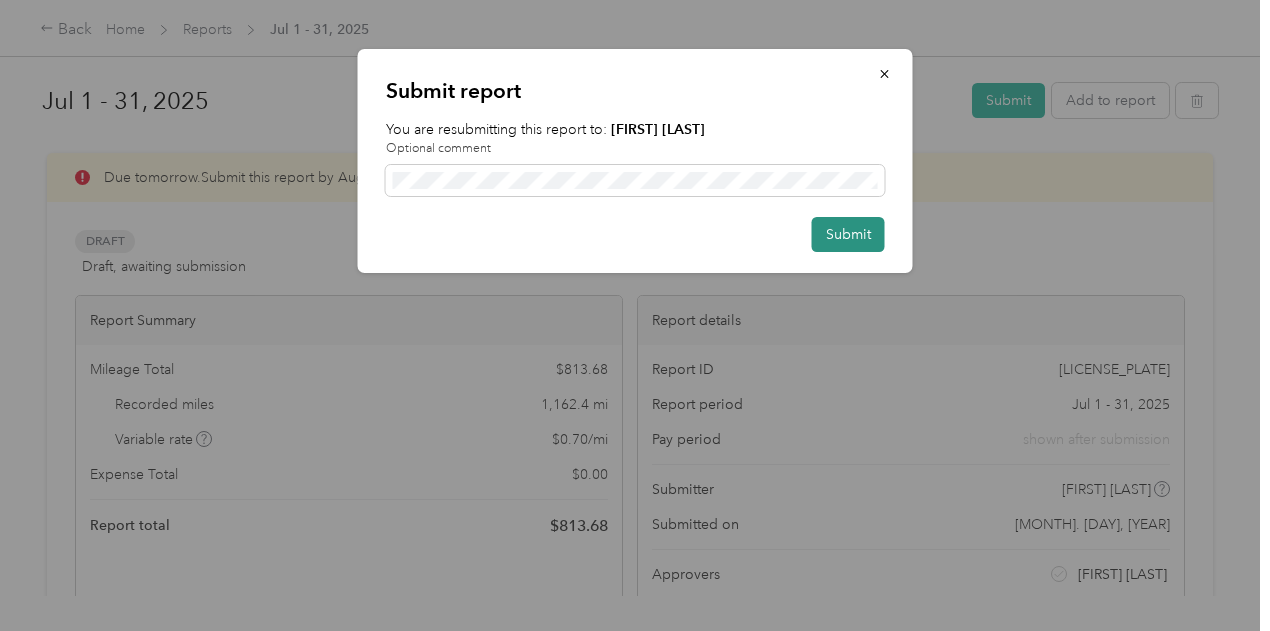 click on "Submit" at bounding box center [848, 234] 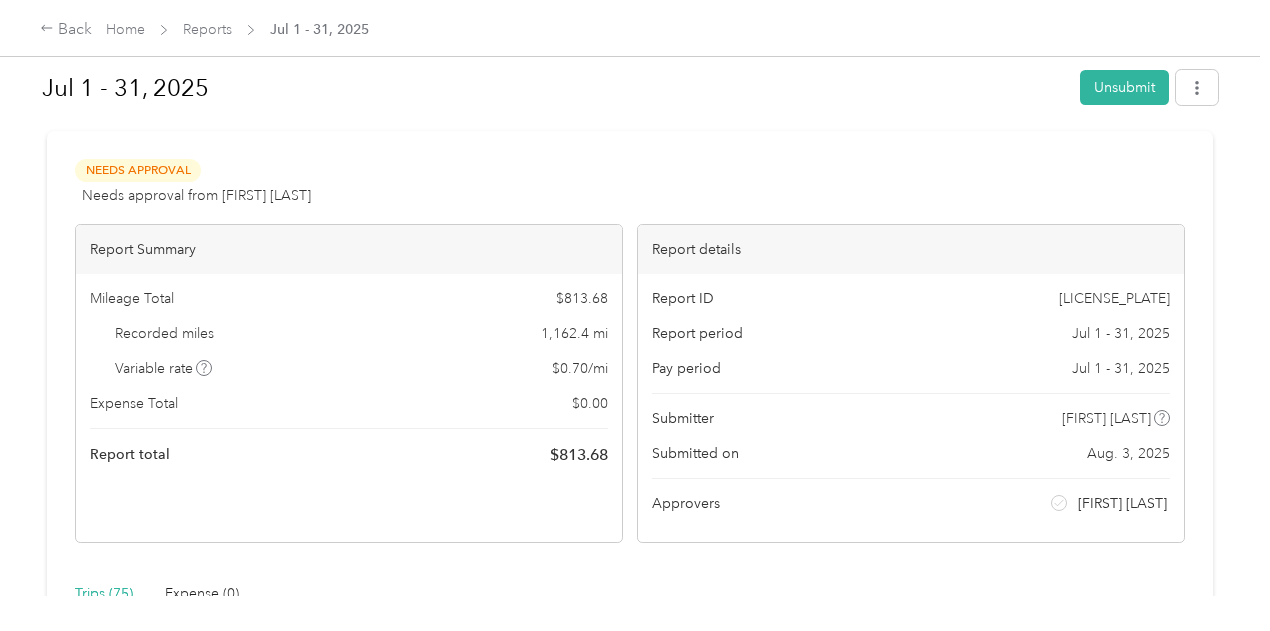scroll, scrollTop: 0, scrollLeft: 0, axis: both 